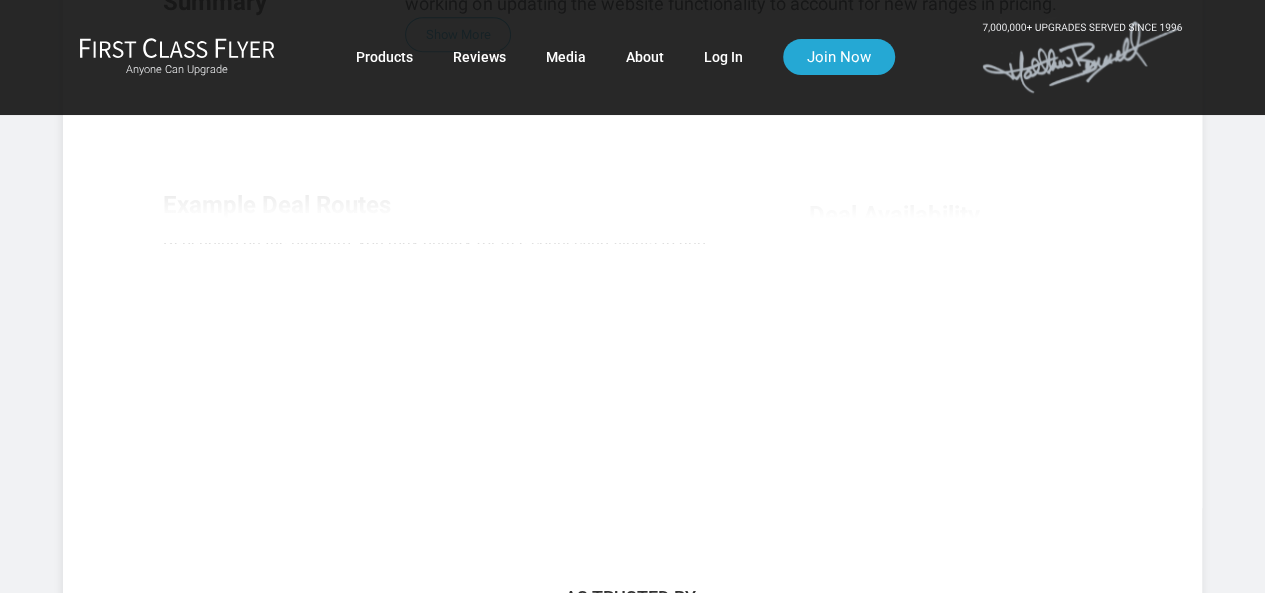scroll, scrollTop: 0, scrollLeft: 0, axis: both 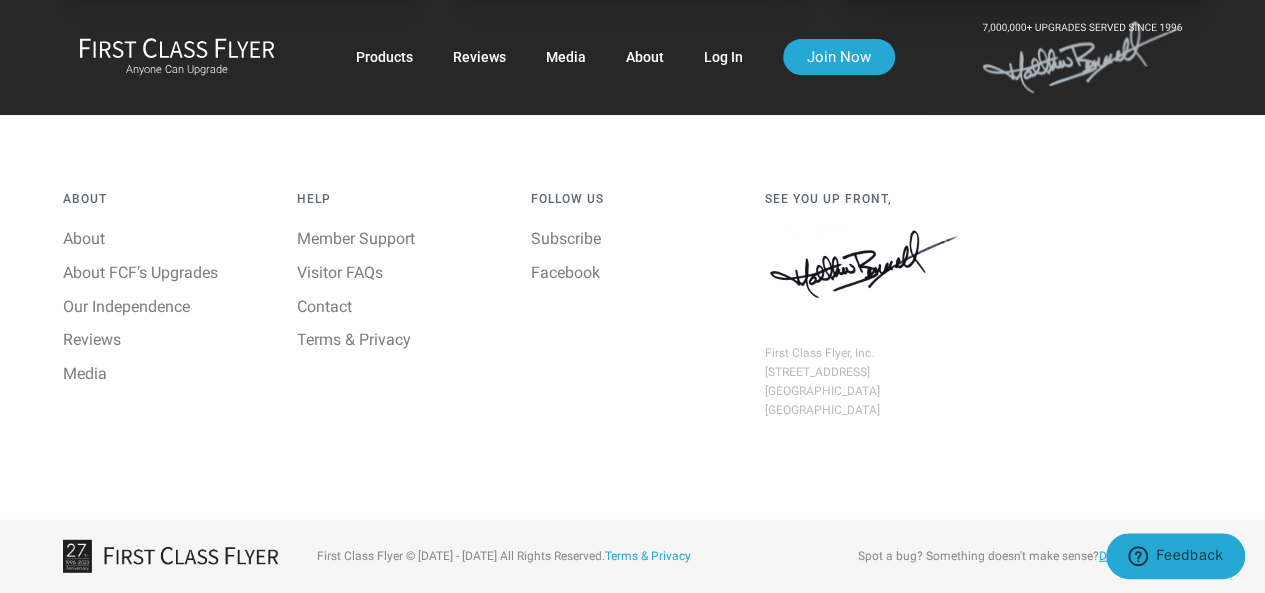 click on "Deal Details" at bounding box center [1023, -49] 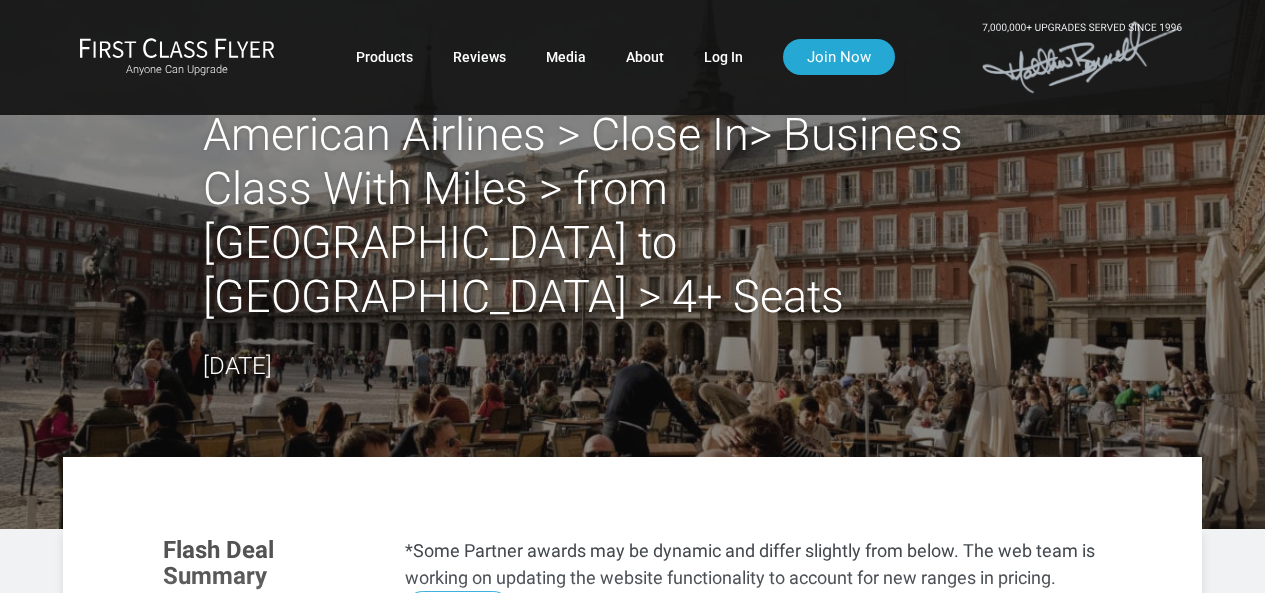 scroll, scrollTop: 199, scrollLeft: 0, axis: vertical 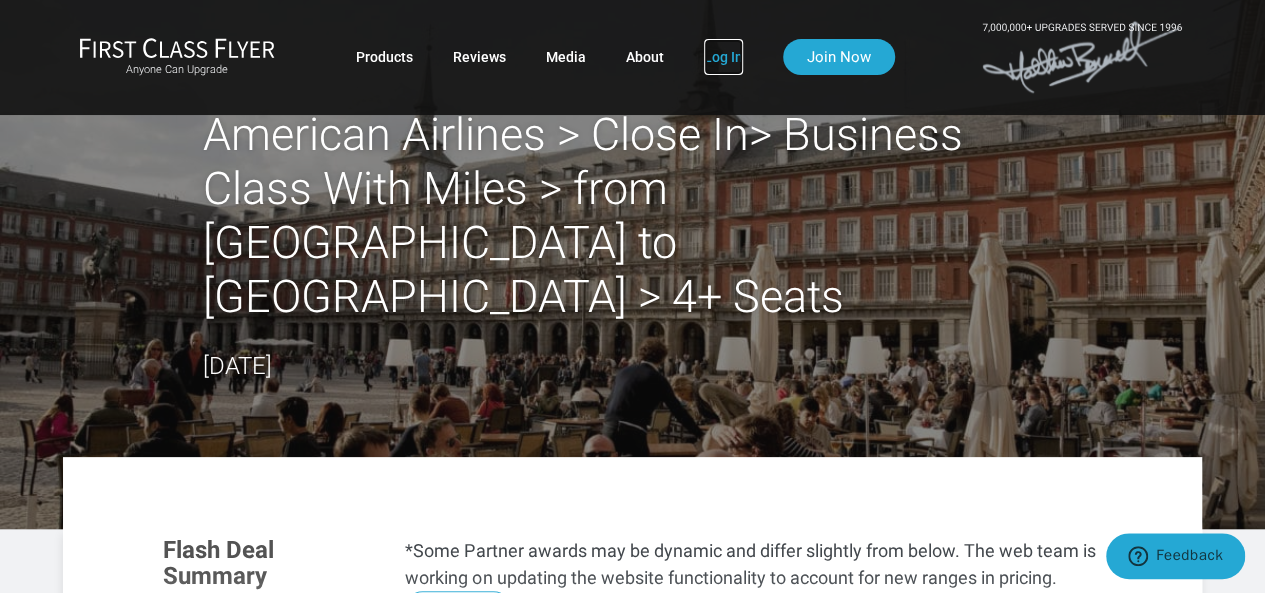 click on "Log In" at bounding box center [723, 57] 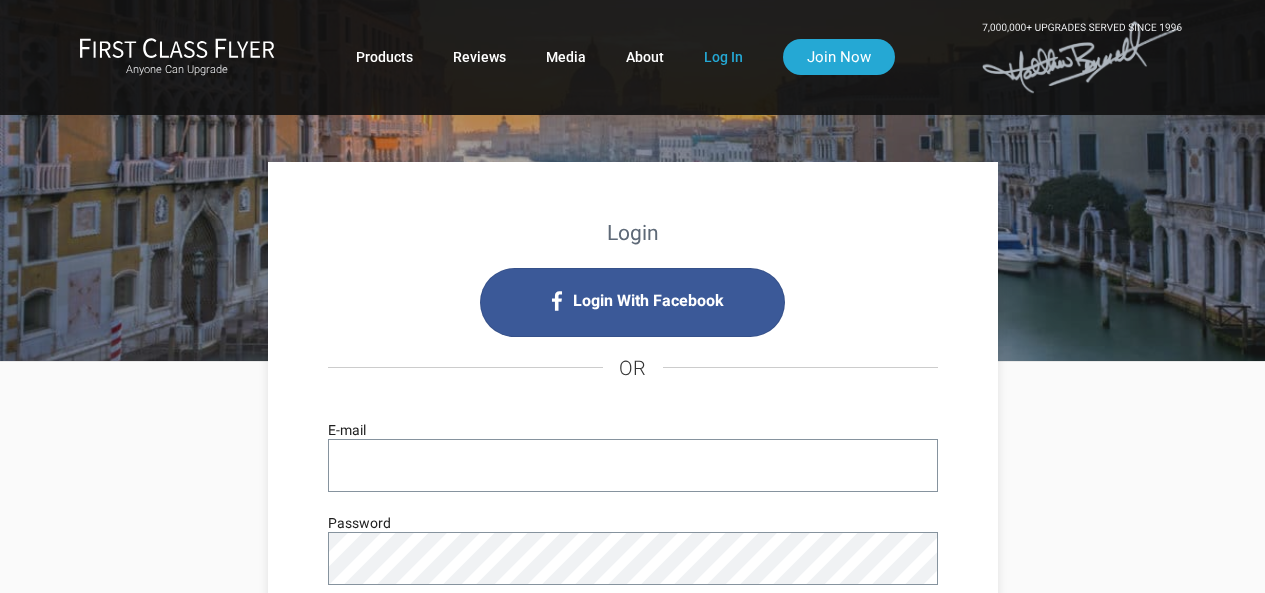scroll, scrollTop: 0, scrollLeft: 0, axis: both 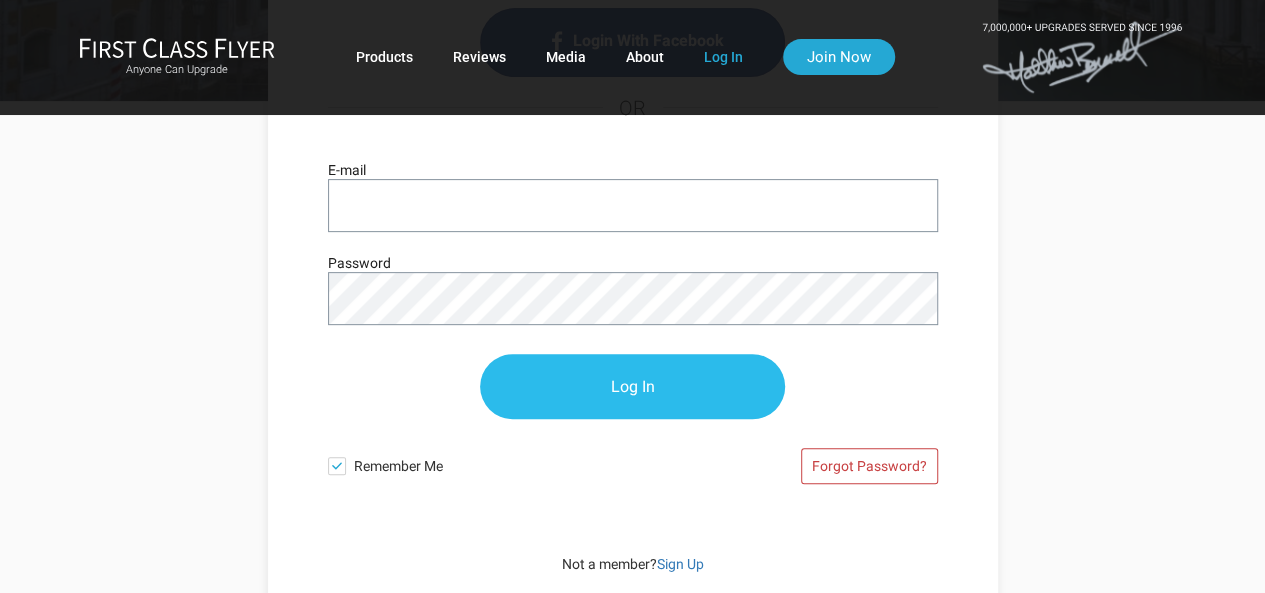 type on "[EMAIL_ADDRESS][DOMAIN_NAME]" 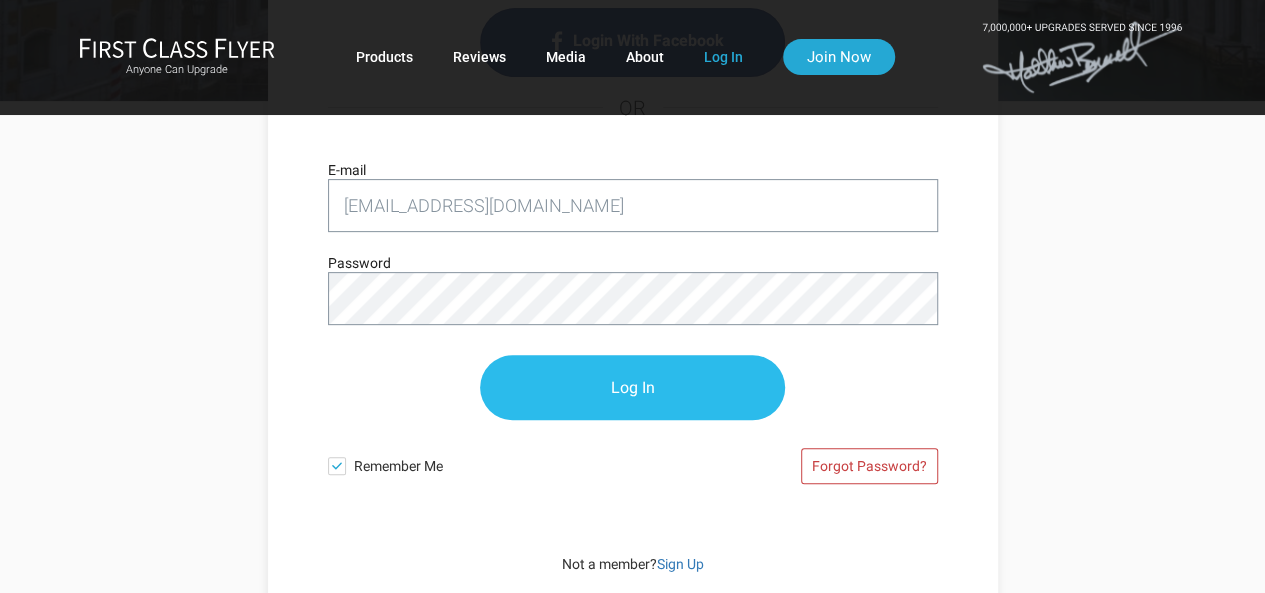 click on "Log In" at bounding box center [632, 387] 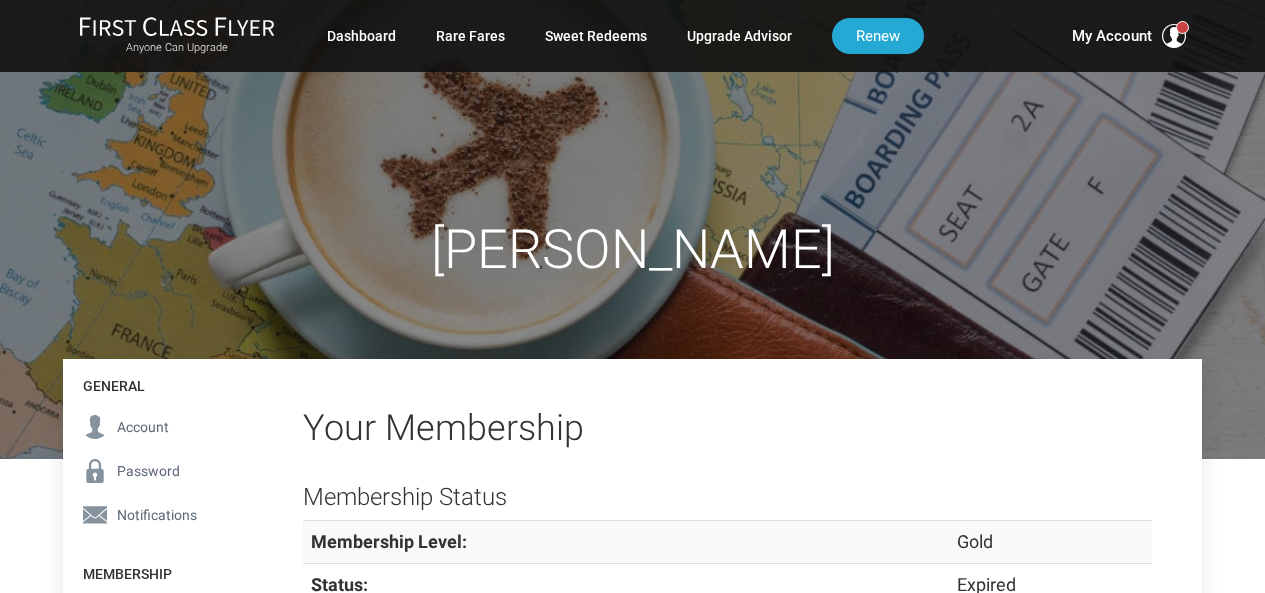 scroll, scrollTop: 0, scrollLeft: 0, axis: both 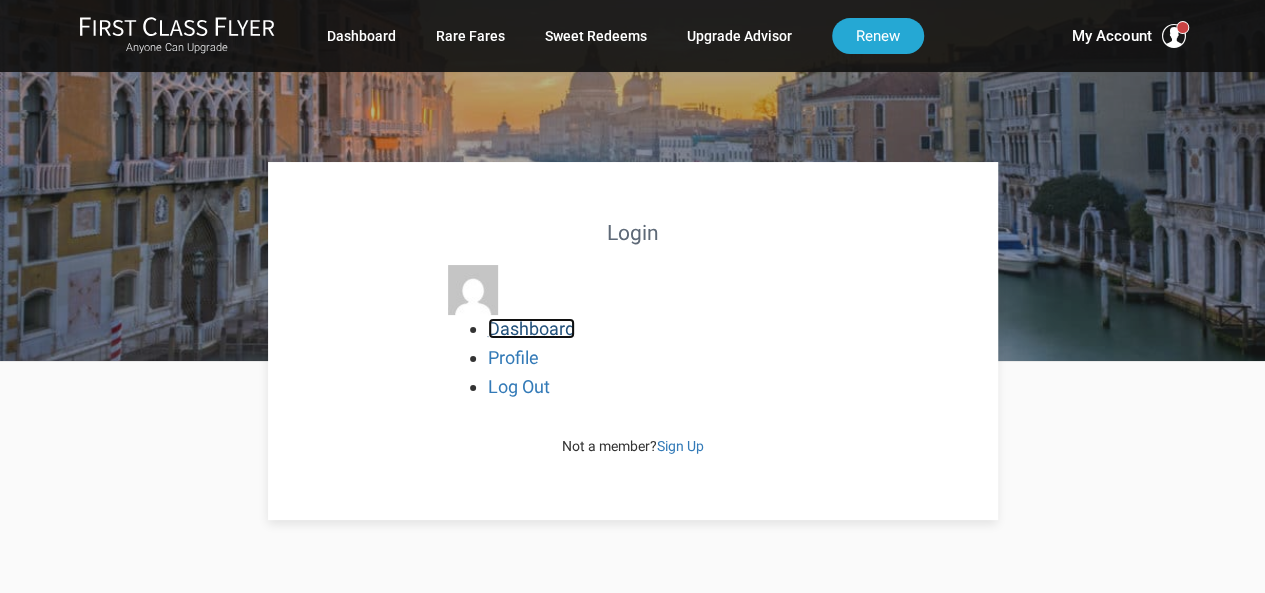 click on "Dashboard" at bounding box center [531, 328] 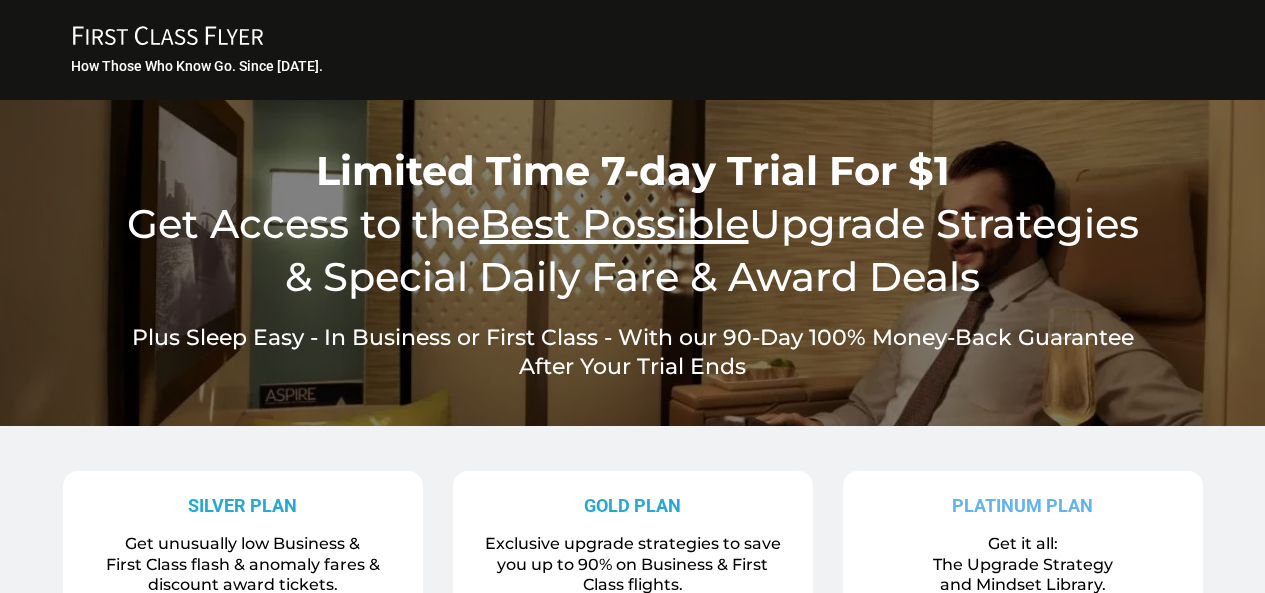 scroll, scrollTop: 0, scrollLeft: 0, axis: both 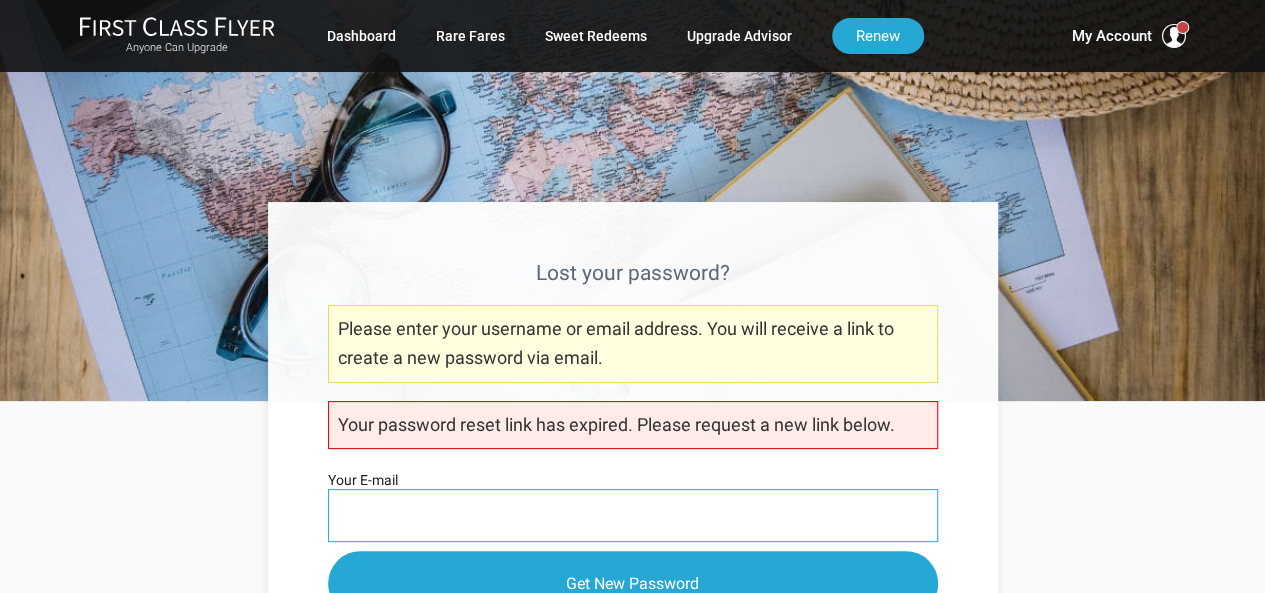 click on "Your E-mail" at bounding box center (633, 515) 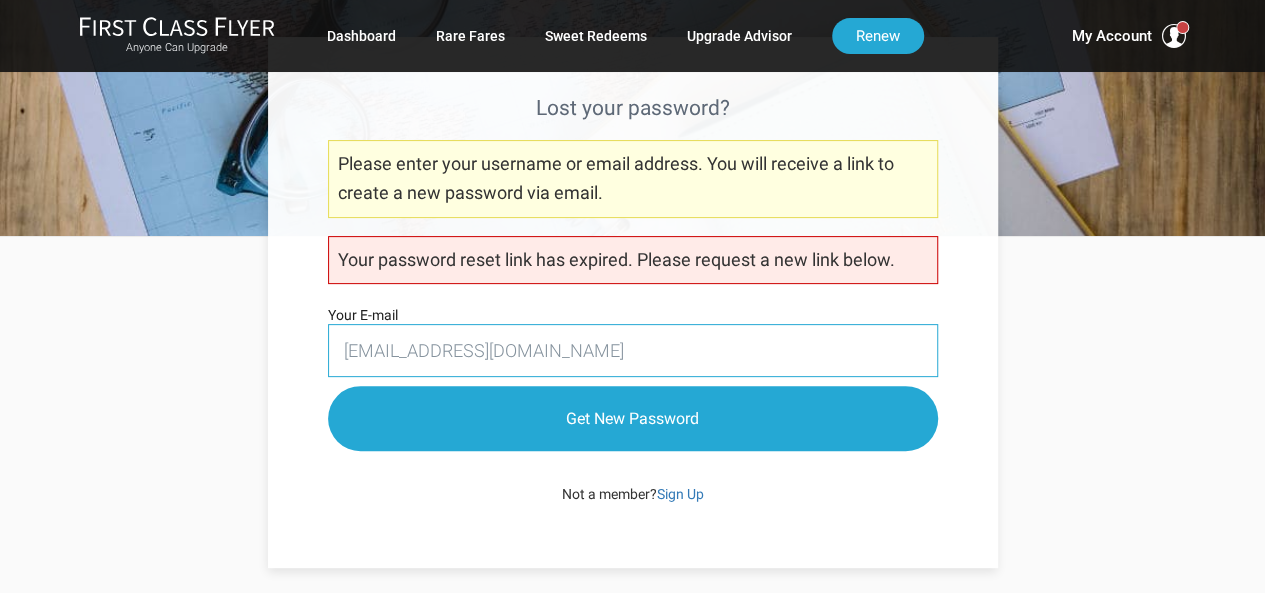 scroll, scrollTop: 180, scrollLeft: 0, axis: vertical 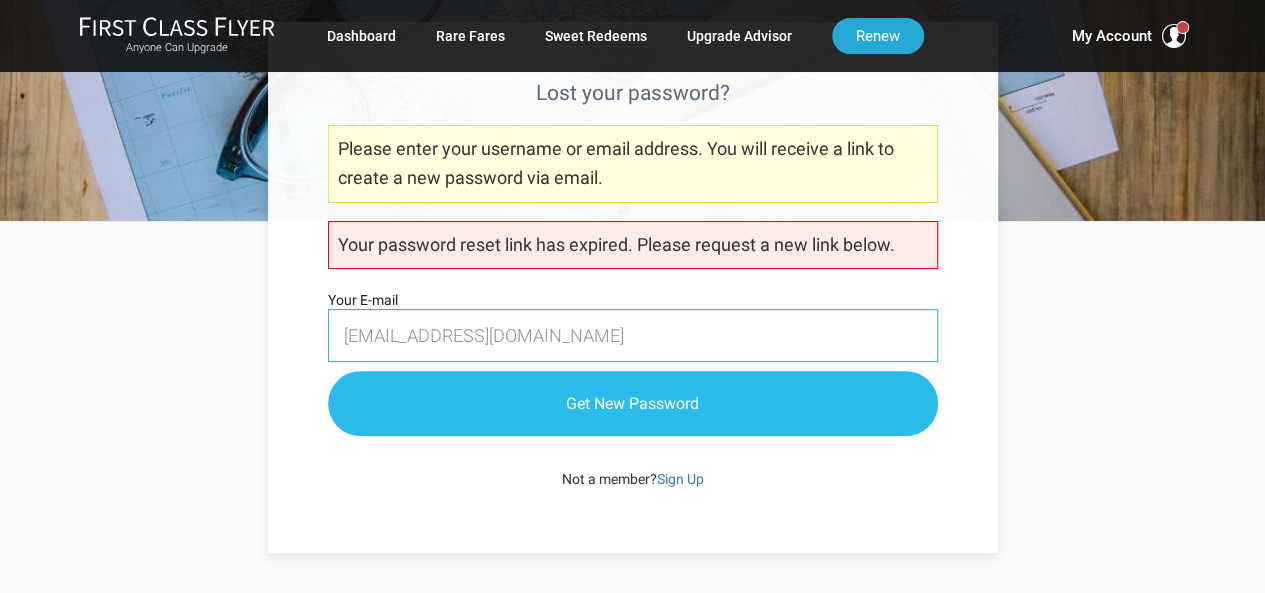 type on "sabaimethod@gmail.com" 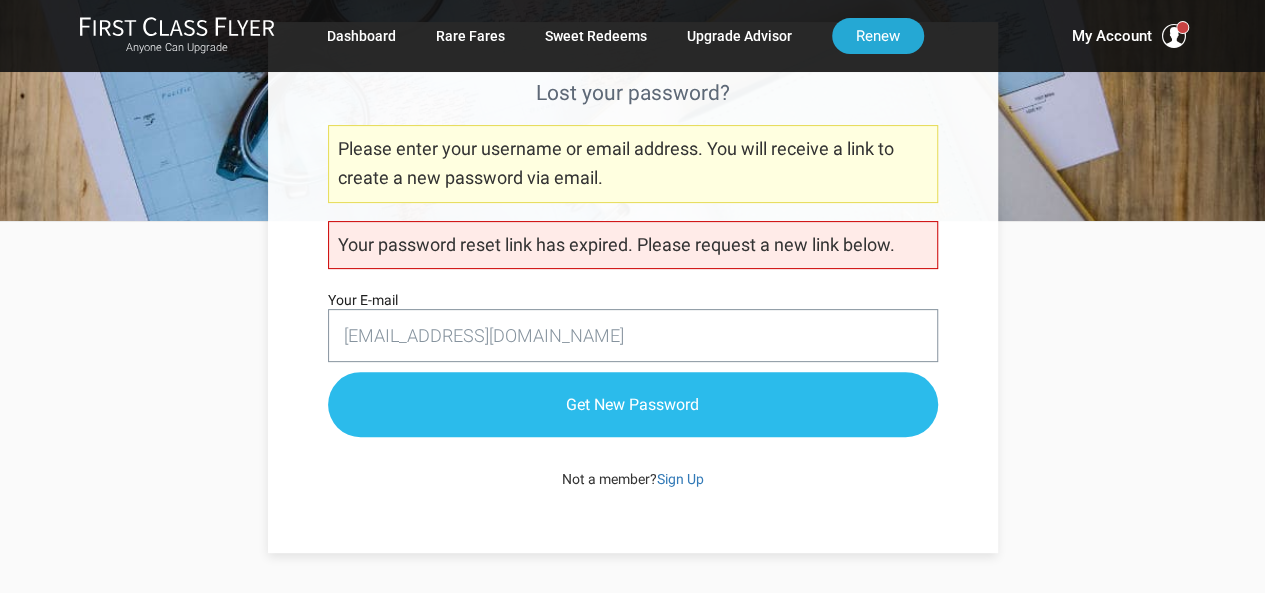 click on "Get New Password" at bounding box center (633, 404) 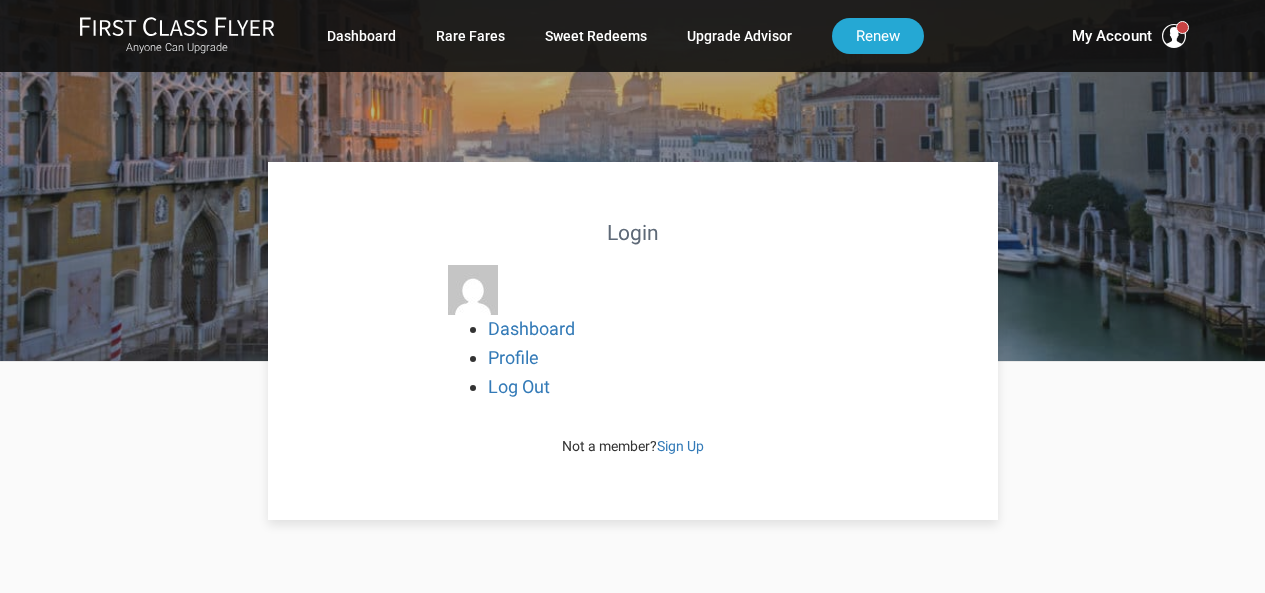 scroll, scrollTop: 0, scrollLeft: 0, axis: both 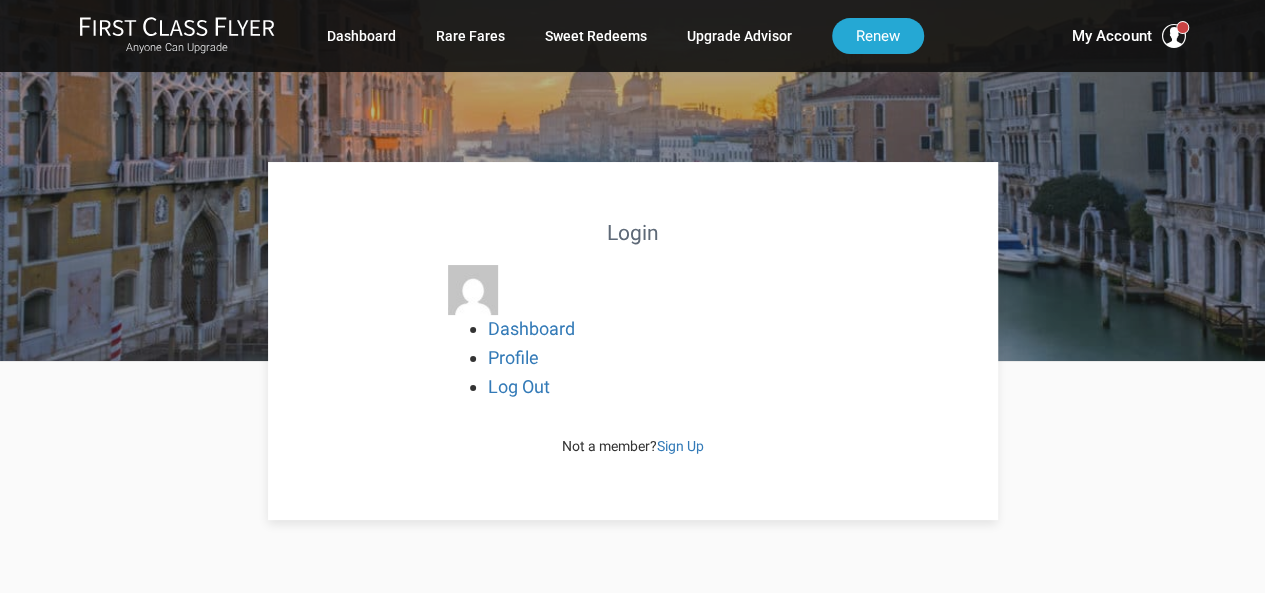 click on "Dashboard" at bounding box center (653, 329) 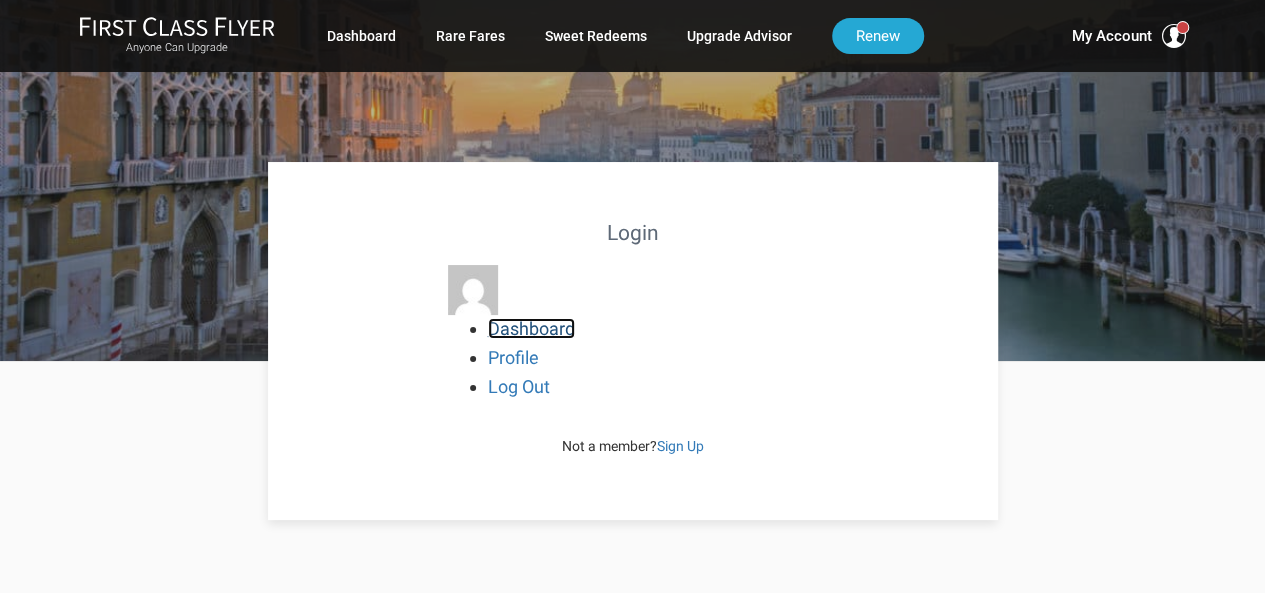 click on "Dashboard" at bounding box center [531, 328] 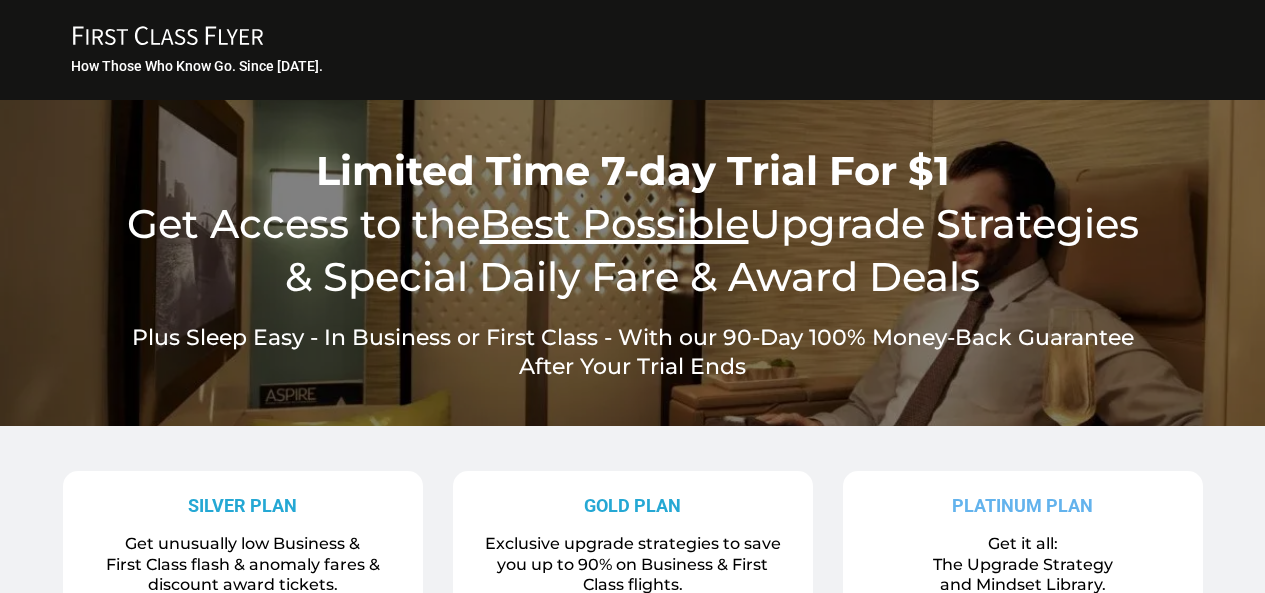 scroll, scrollTop: 0, scrollLeft: 0, axis: both 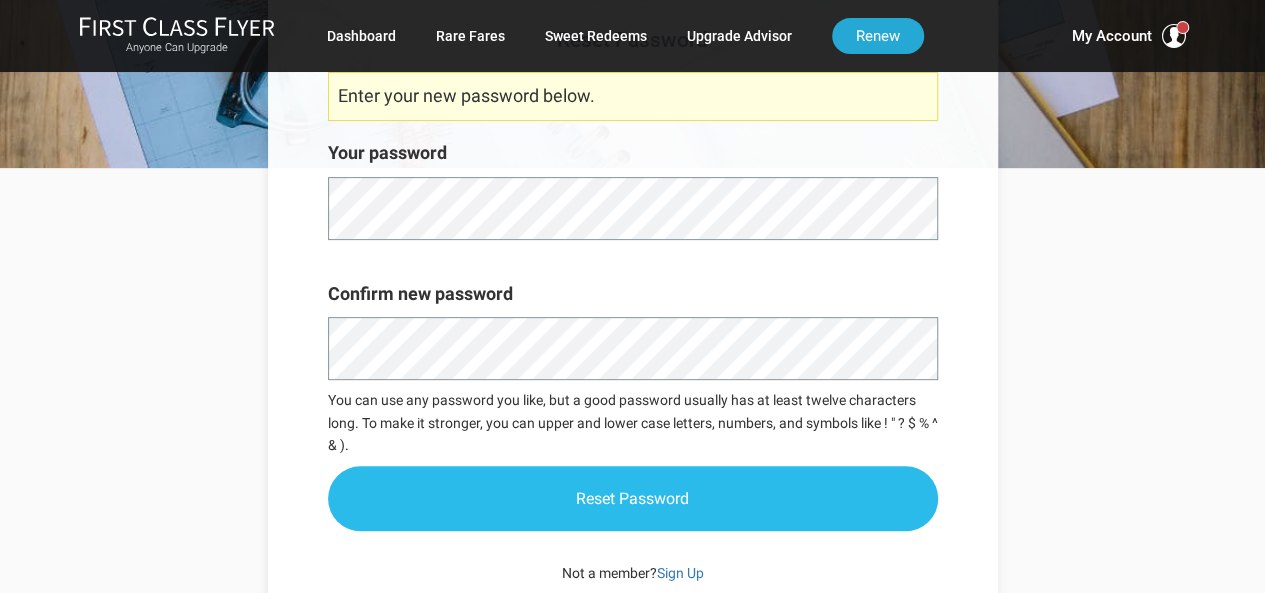 click on "Reset Password" at bounding box center (633, 498) 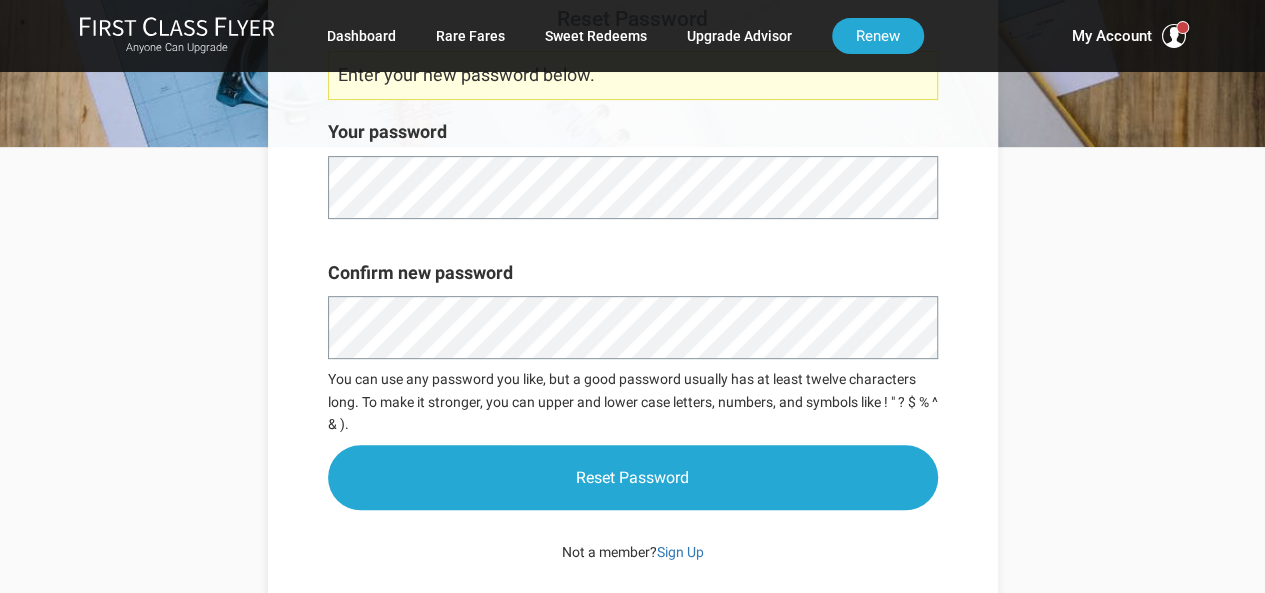 scroll, scrollTop: 333, scrollLeft: 0, axis: vertical 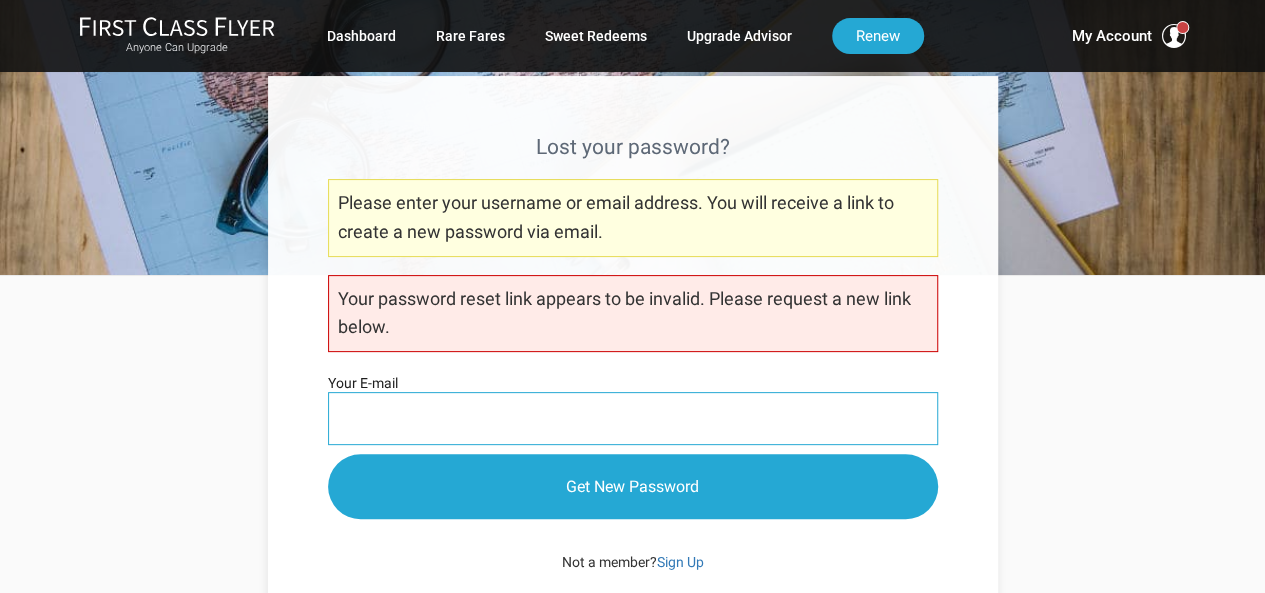 click on "Your E-mail" at bounding box center (633, 418) 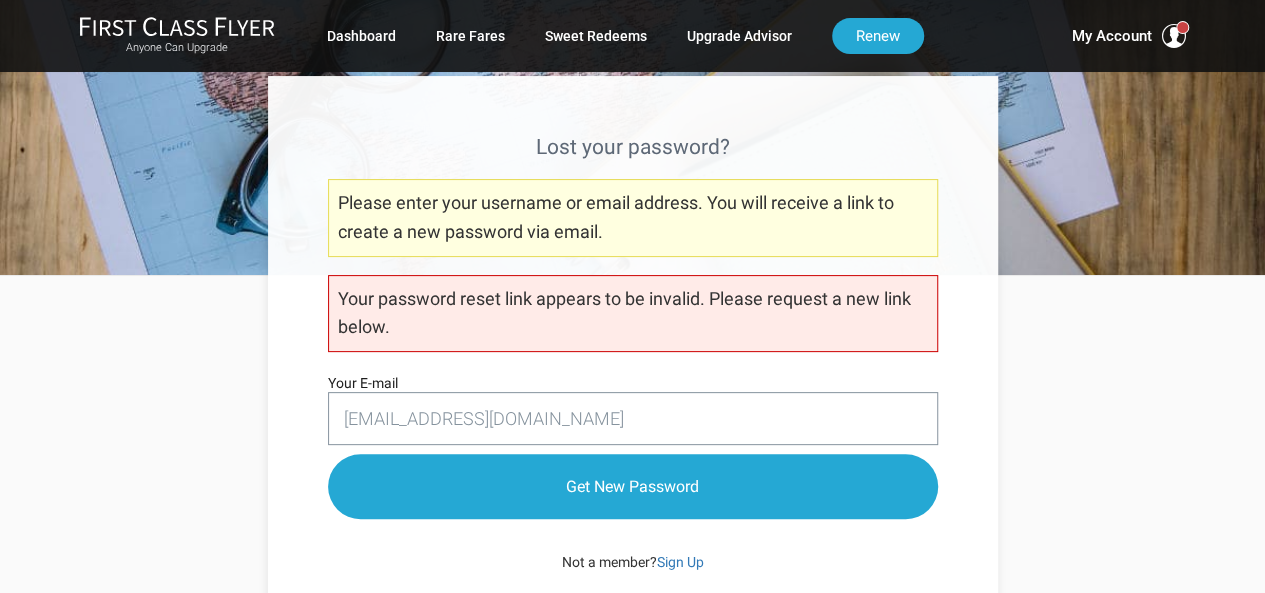type on "sabaimethod@gmail.com" 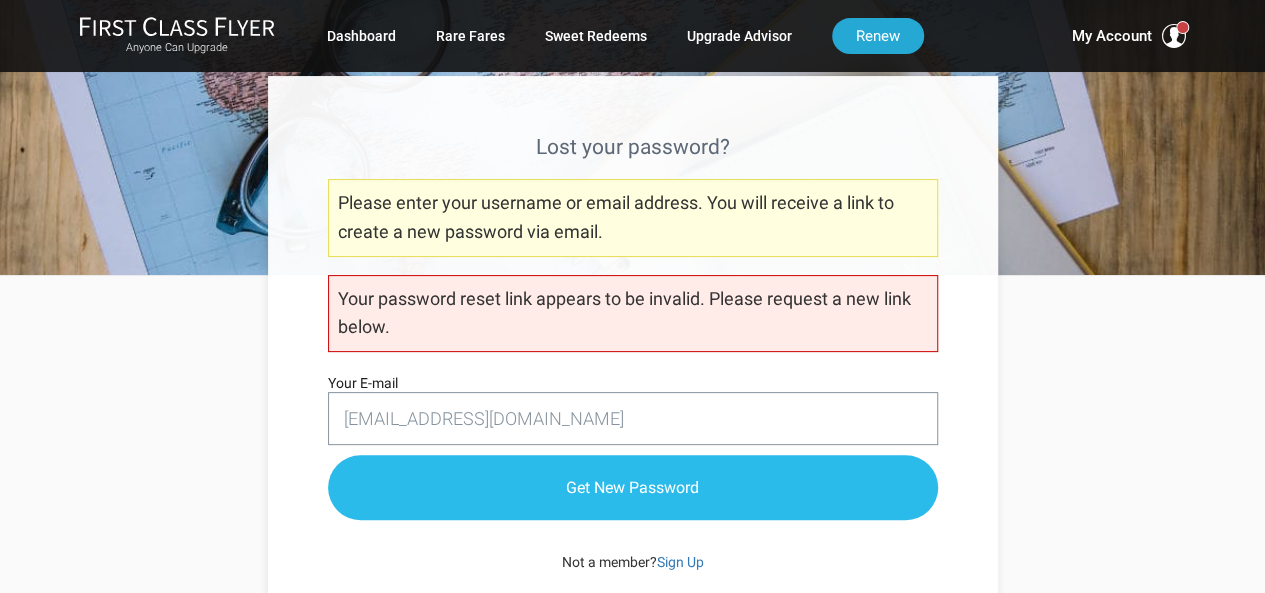 click on "Get New Password" at bounding box center (633, 487) 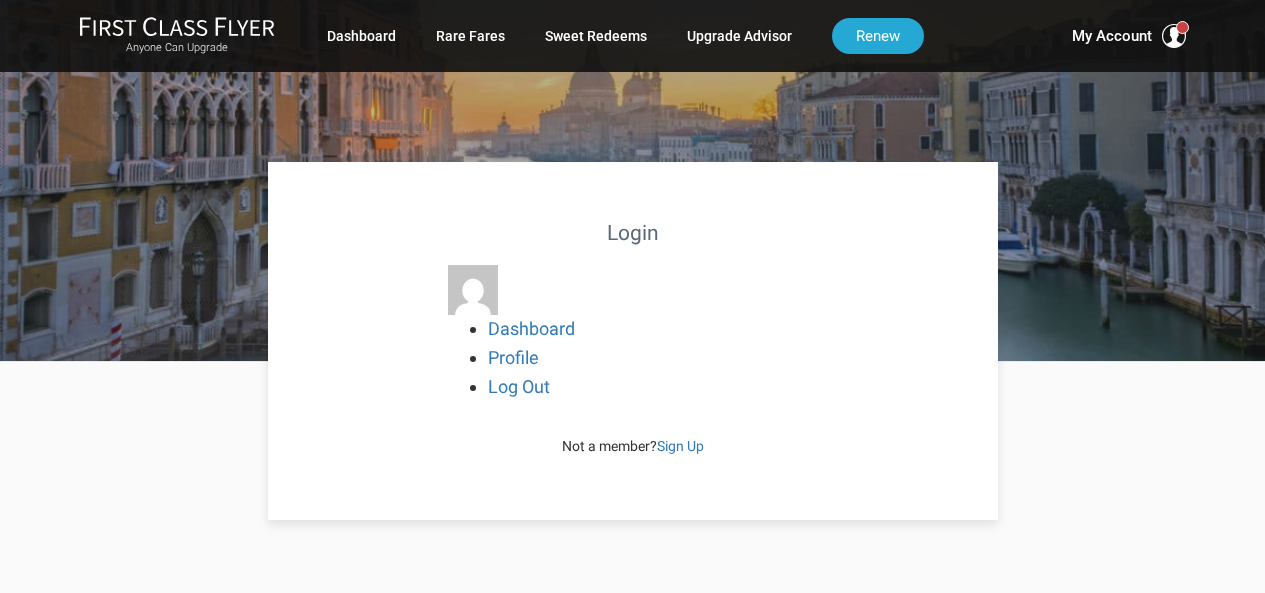 scroll, scrollTop: 0, scrollLeft: 0, axis: both 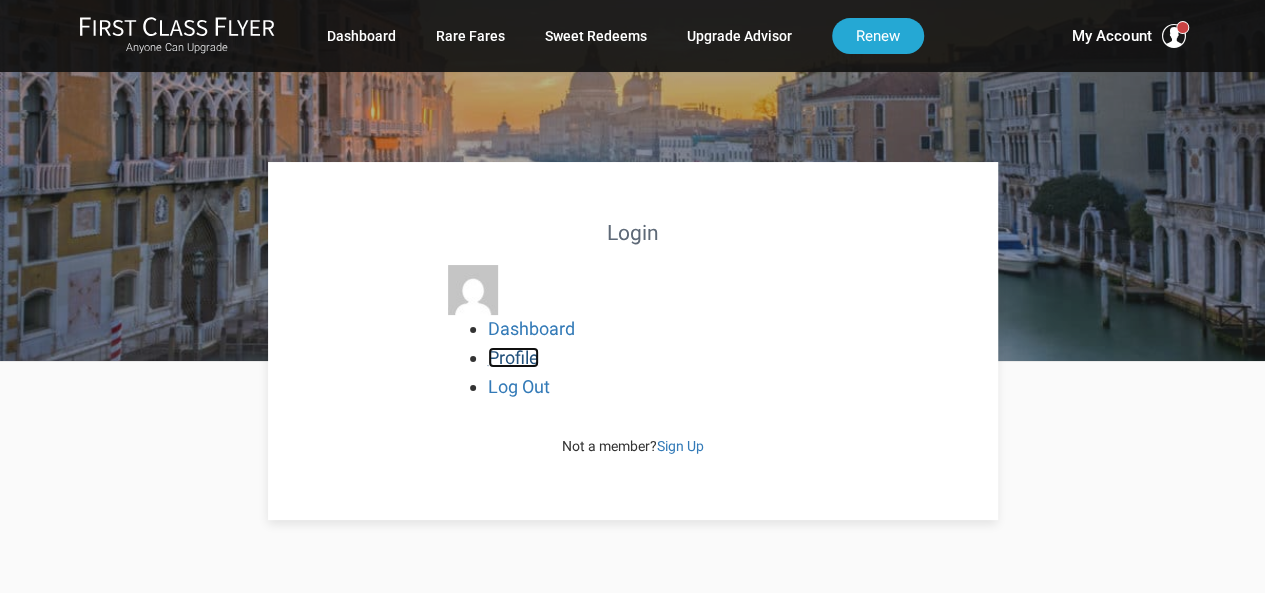 click on "Profile" 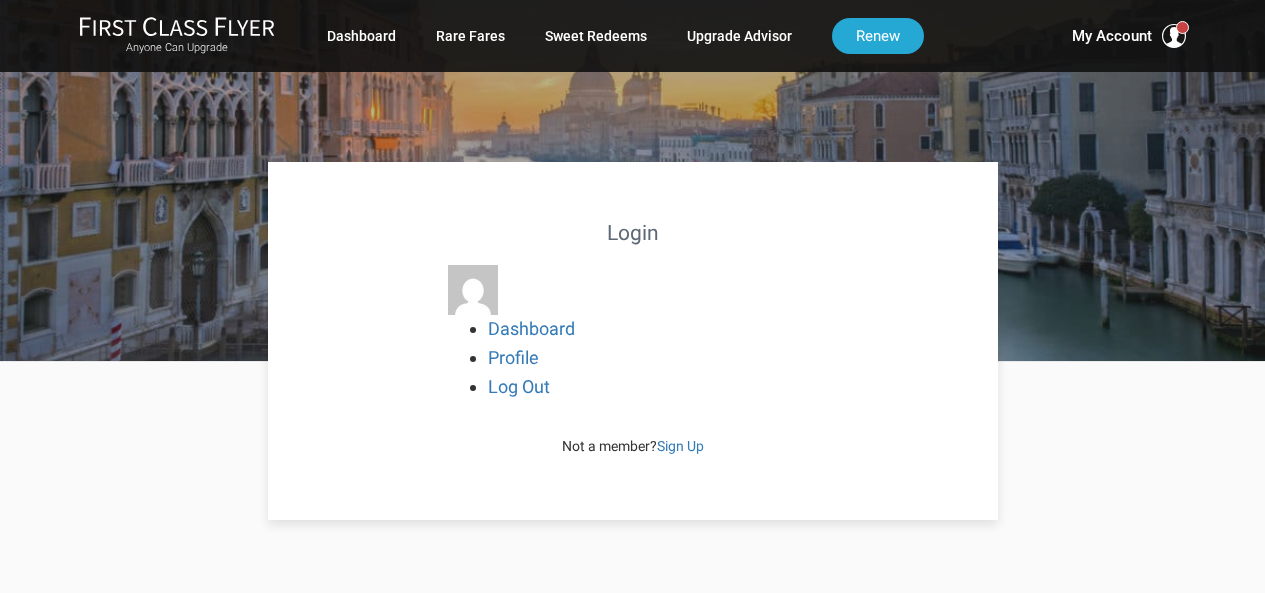 scroll, scrollTop: 0, scrollLeft: 0, axis: both 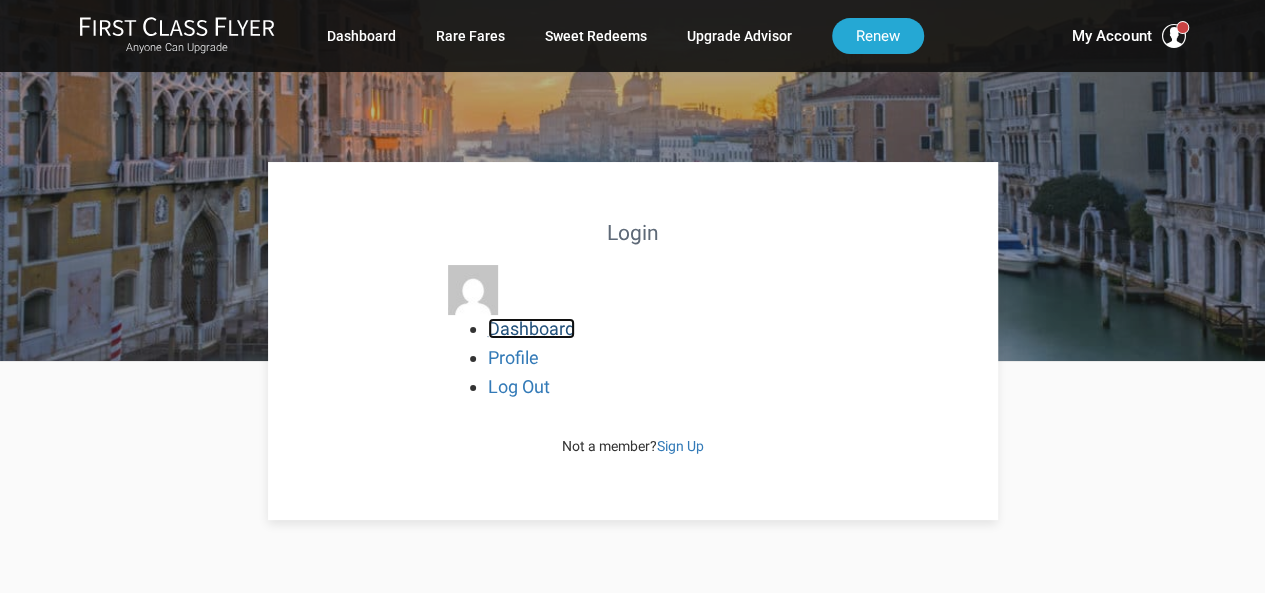 click on "Dashboard" at bounding box center (531, 328) 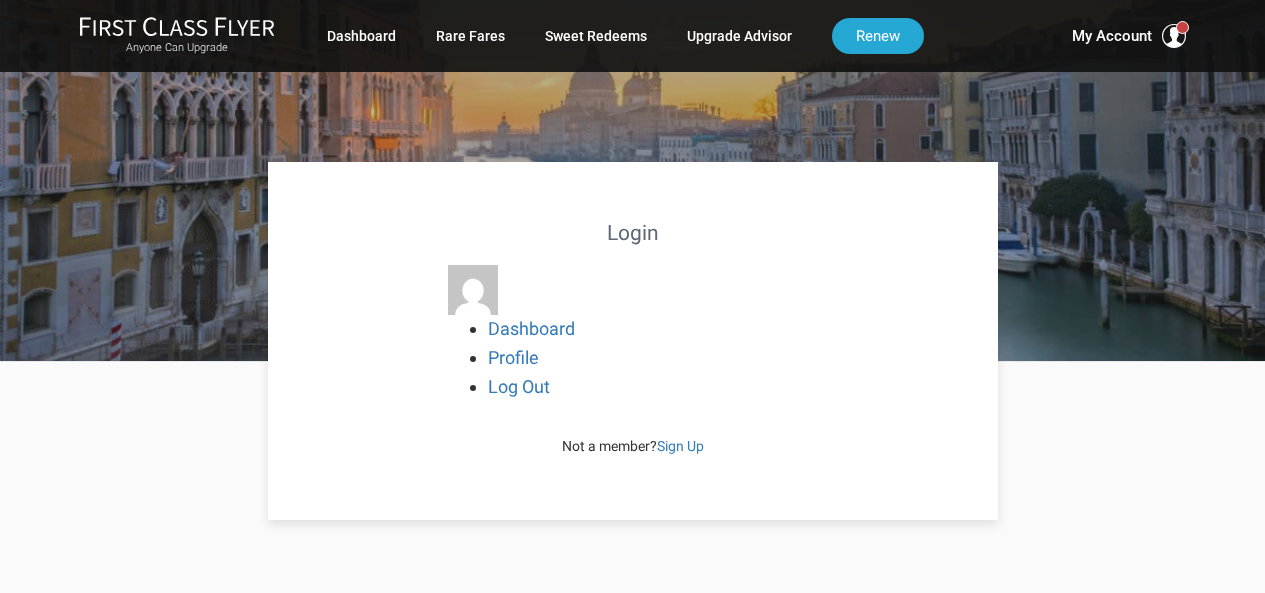 scroll, scrollTop: 0, scrollLeft: 0, axis: both 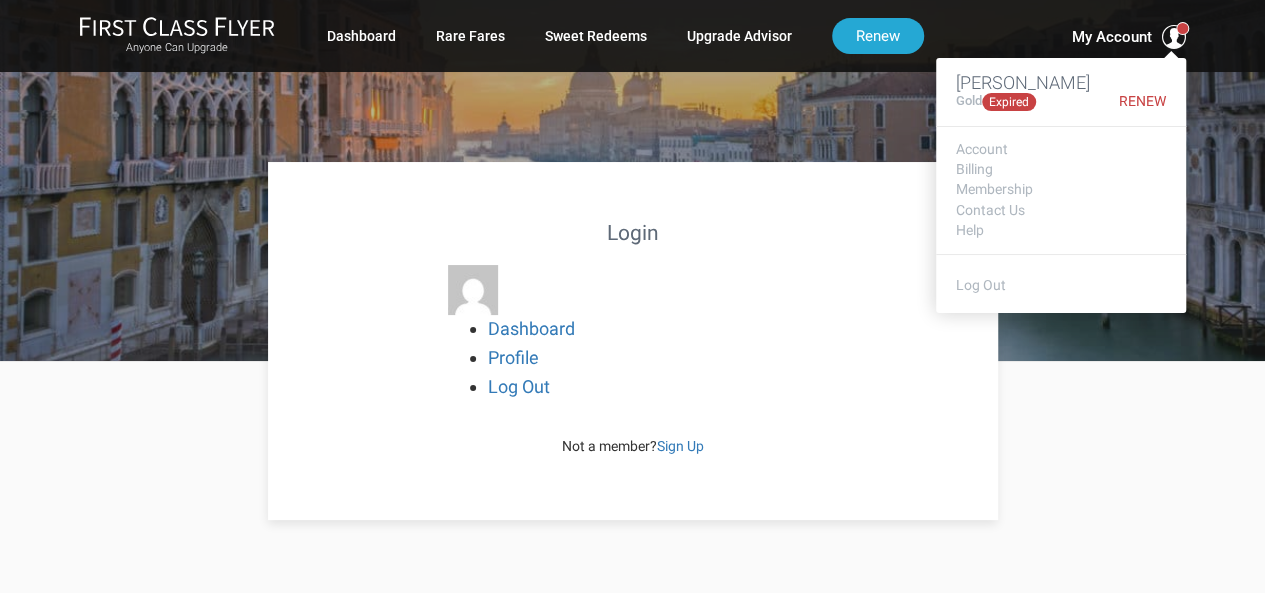 click on "My Account" at bounding box center [1112, 37] 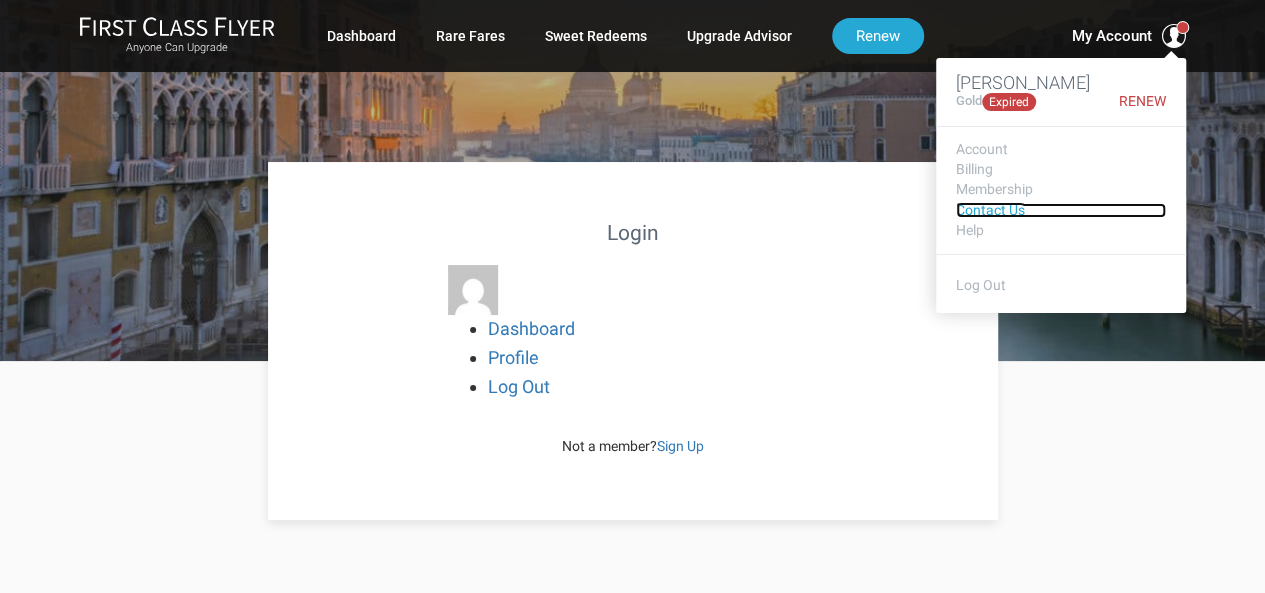 click on "Contact Us" at bounding box center [1061, 210] 